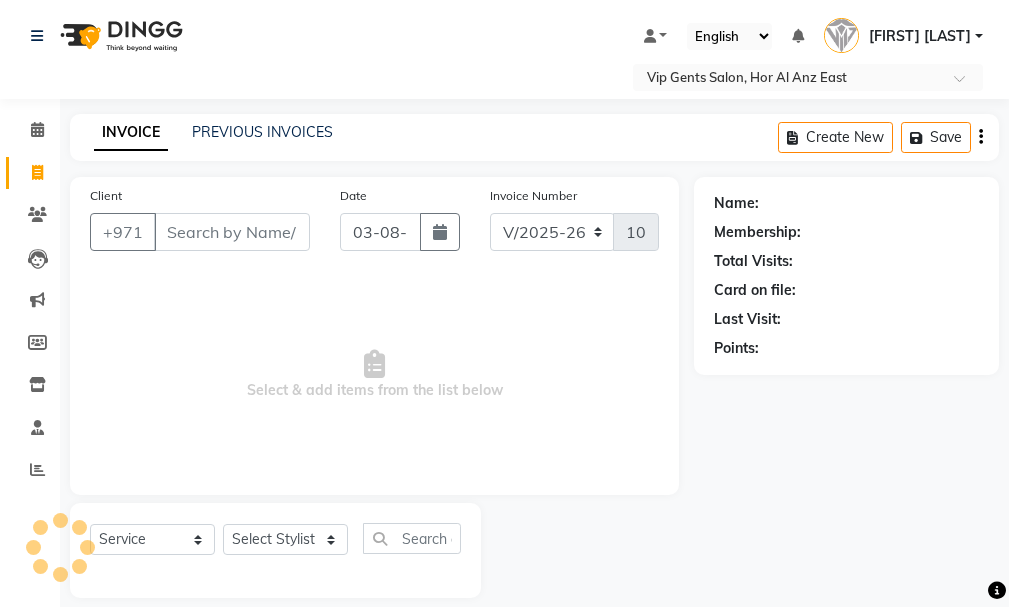 select on "8415" 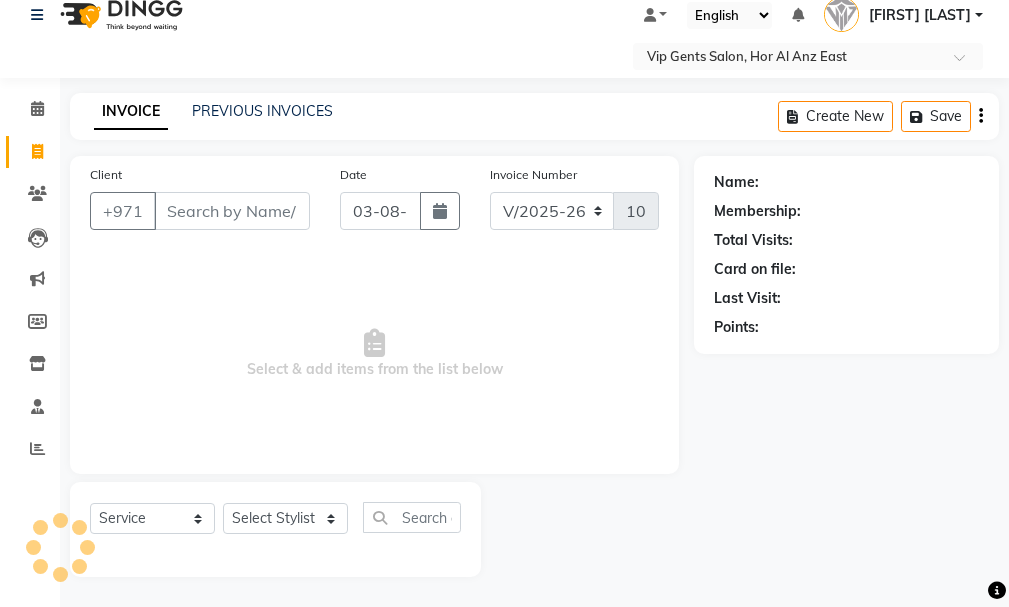 scroll, scrollTop: 0, scrollLeft: 0, axis: both 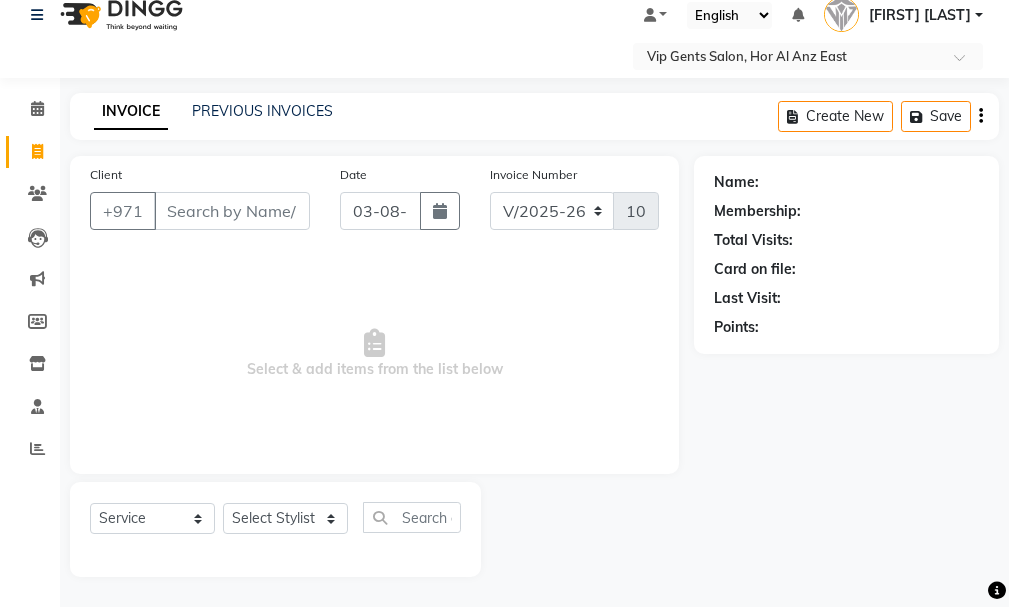 click on "Client +971 Date [DATE] Invoice Number V/2025 V/2025-26 1090 Select & add items from the list below Select Service Product Membership Package Voucher Prepaid Gift Card Select Stylist [FIRST] [LAST] [LAST] [LAST] [LAST] [LAST] [LAST] [LAST] [LAST] [LAST] [FIRST] [LAST] [FIRST] [LAST] [FIRST] [LAST] [FIRST] [LAST] [FIRST] [LAST] [FIRST] [LAST] [FIRST] [LAST] [FIRST] [LAST] [FIRST] [LAST]" 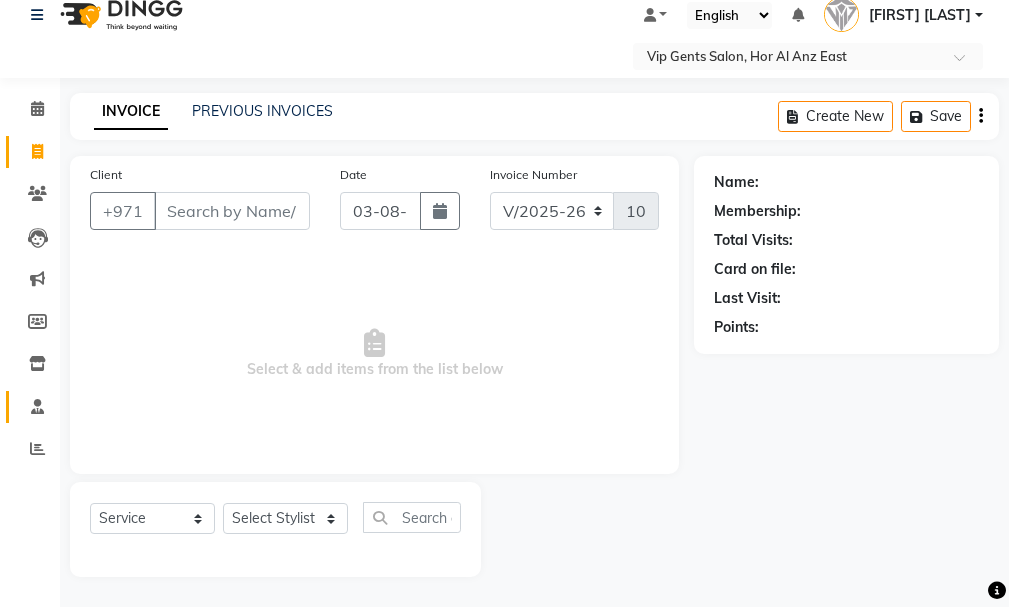 click on "Staff" 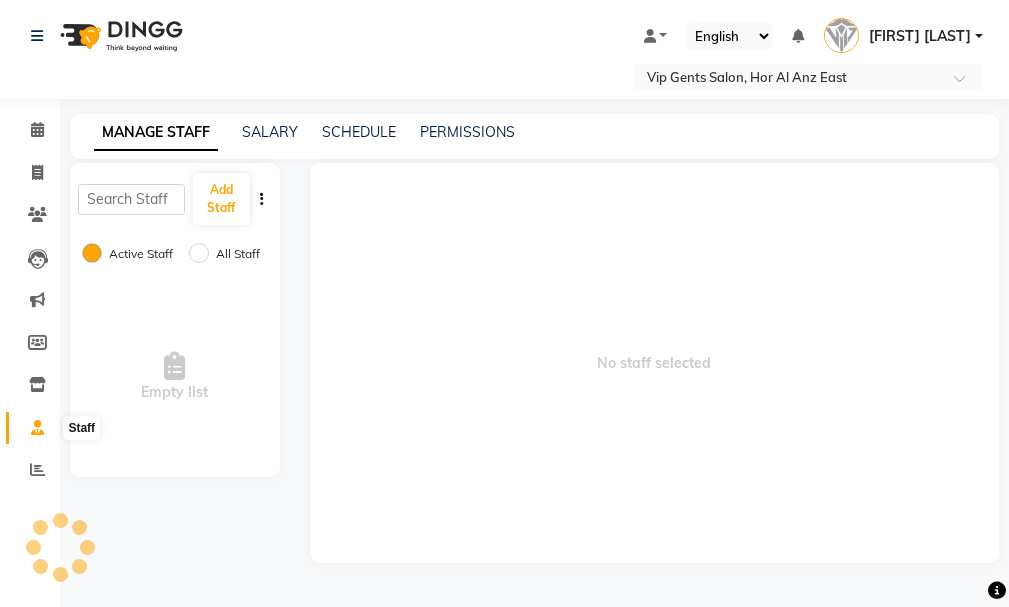 scroll, scrollTop: 0, scrollLeft: 0, axis: both 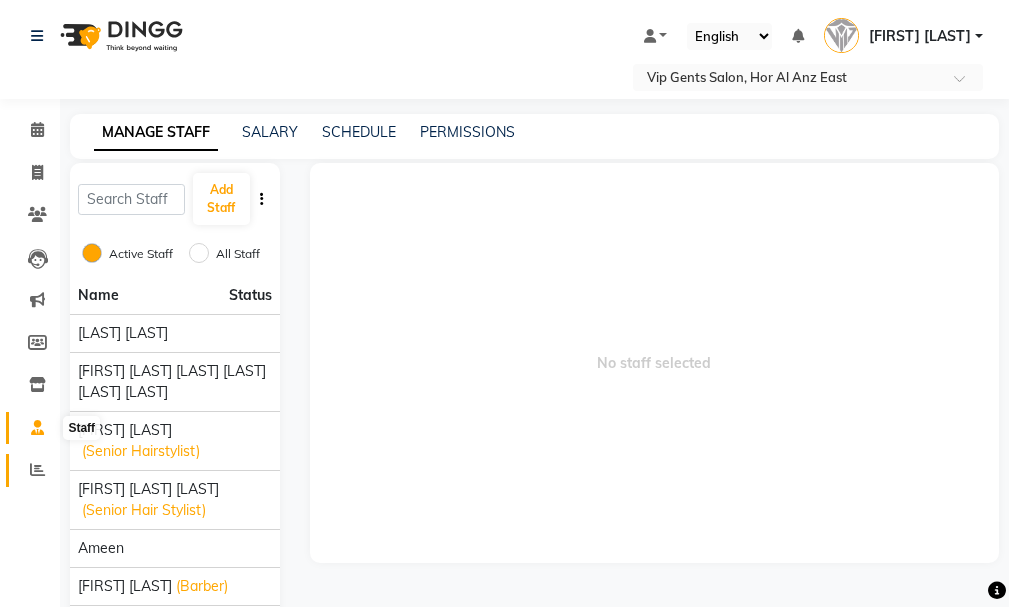 click 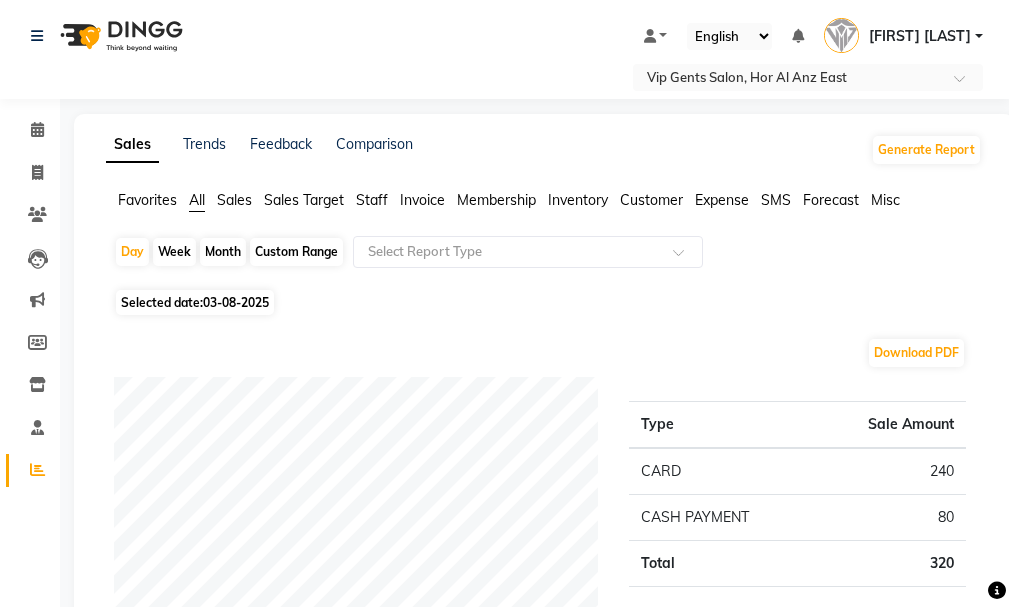 scroll, scrollTop: 531, scrollLeft: 0, axis: vertical 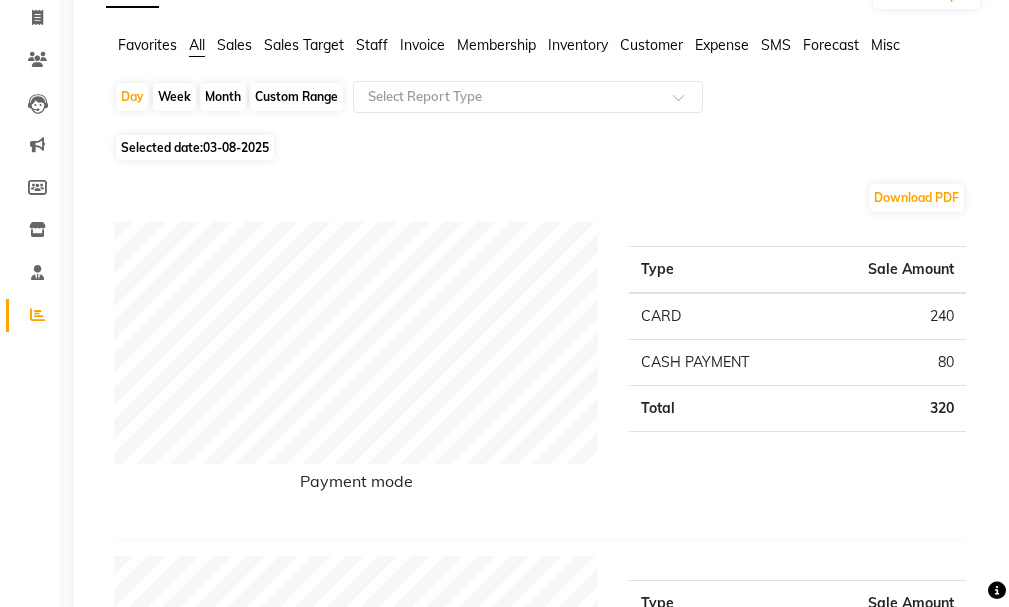 drag, startPoint x: 1010, startPoint y: 81, endPoint x: 961, endPoint y: 41, distance: 63.25346 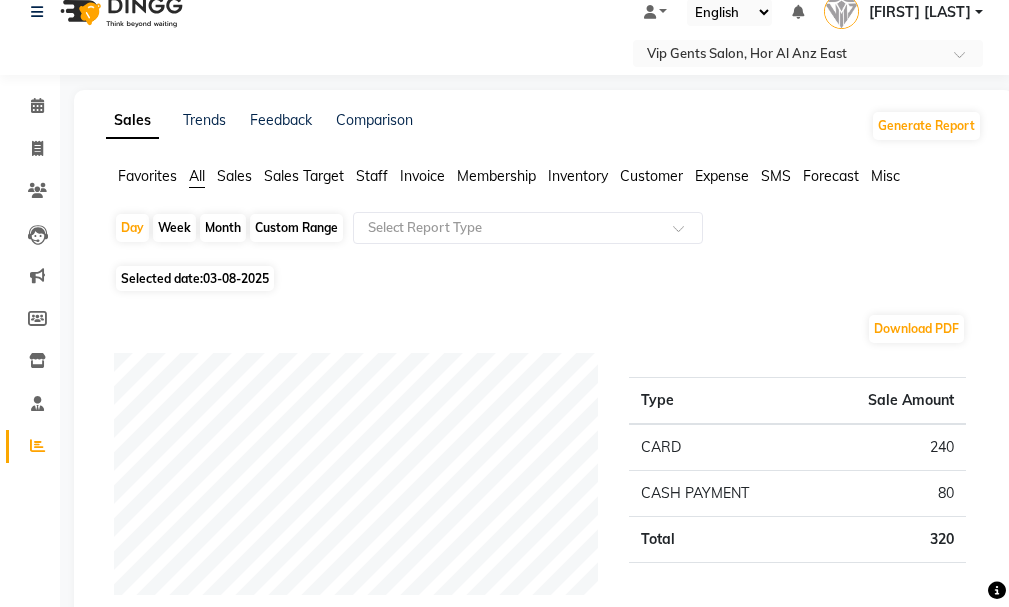 scroll, scrollTop: 0, scrollLeft: 0, axis: both 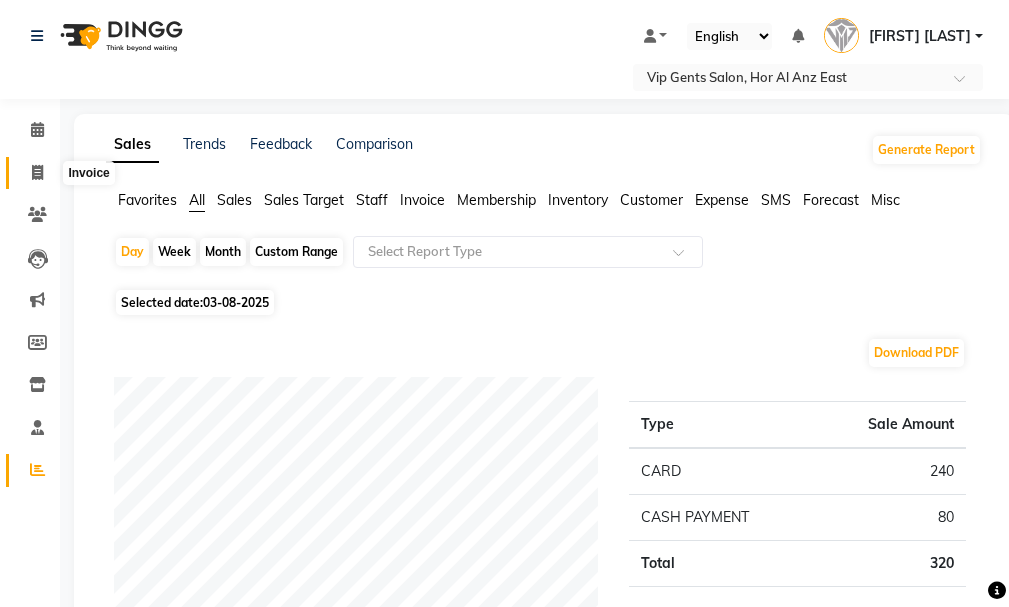 click 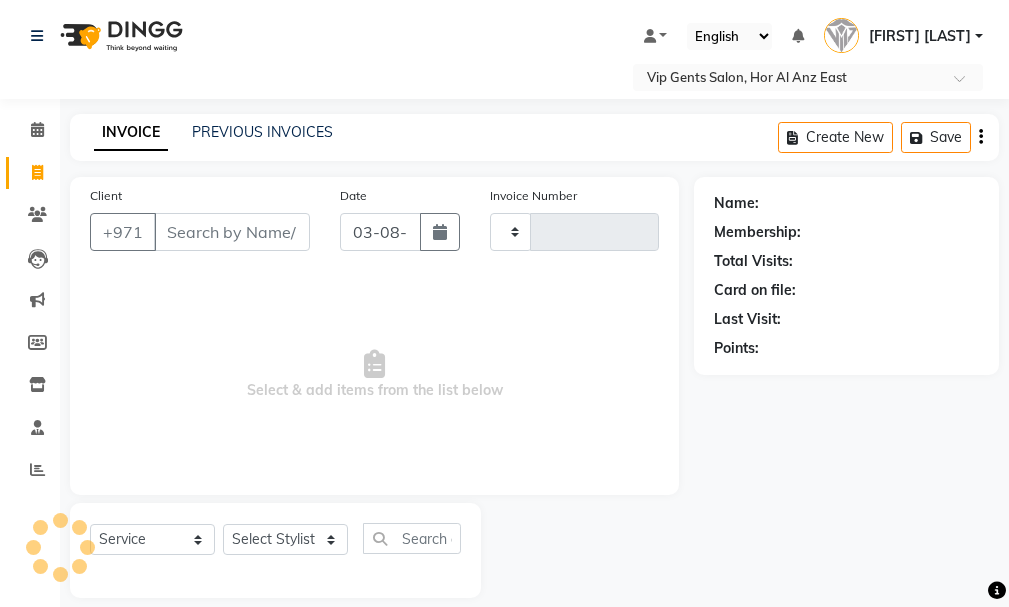 scroll, scrollTop: 21, scrollLeft: 0, axis: vertical 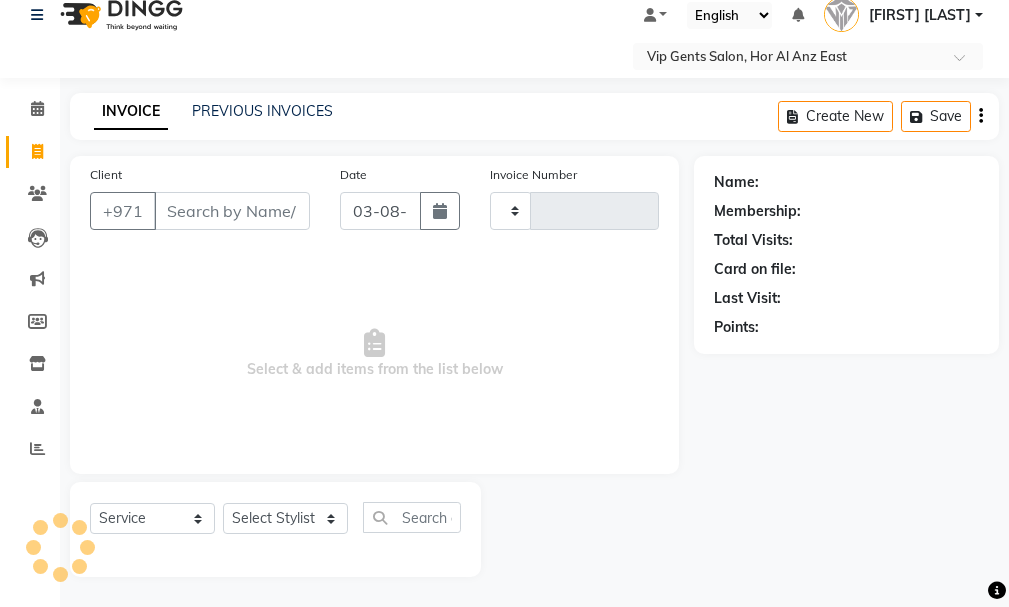 type on "1091" 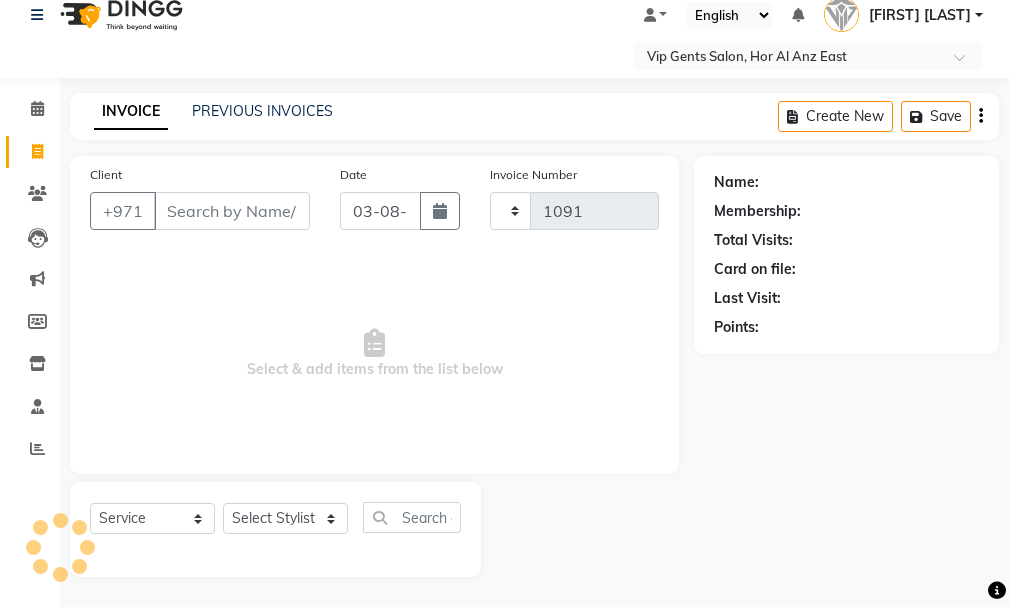 select on "8415" 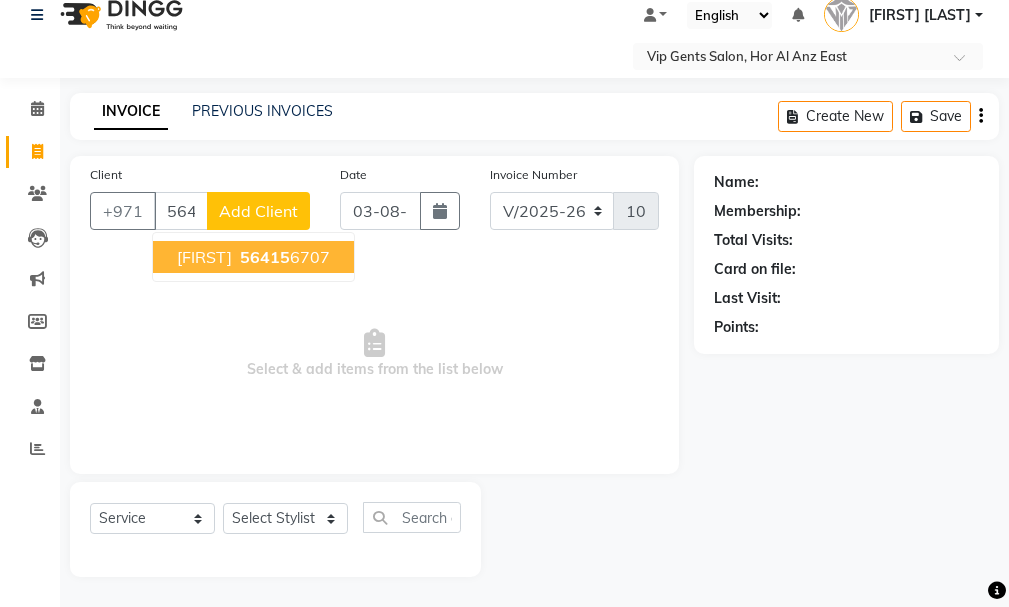 click on "56415" at bounding box center (265, 257) 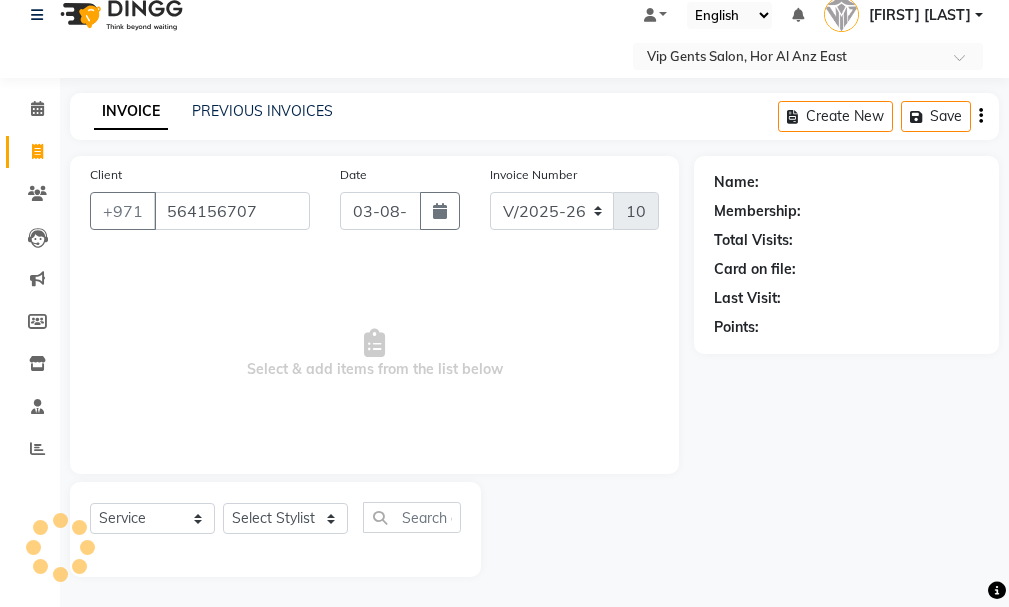 type on "564156707" 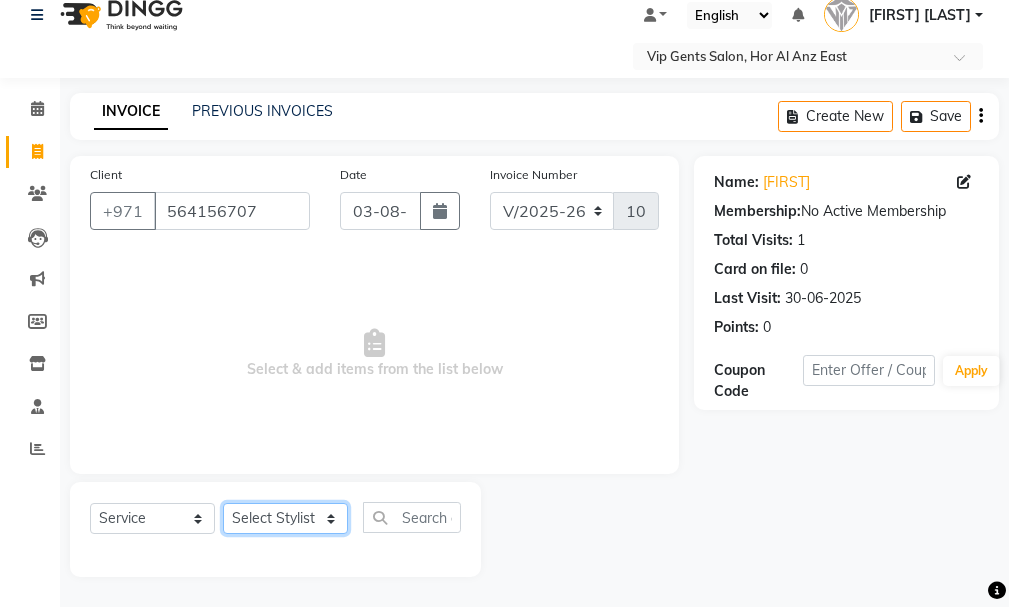 click on "Select Stylist [FIRST] [LAST] [LAST] [LAST] [LAST] [LAST] [LAST] [LAST] [LAST] [LAST] [FIRST] [LAST] [FIRST] [LAST] [FIRST] [LAST] [FIRST] [LAST] [FIRST] [LAST] [FIRST] [LAST] [FIRST] [LAST] [FIRST] [LAST] [FIRST] [LAST] [FIRST] [LAST] [FIRST] [LAST] [FIRST] [LAST]" 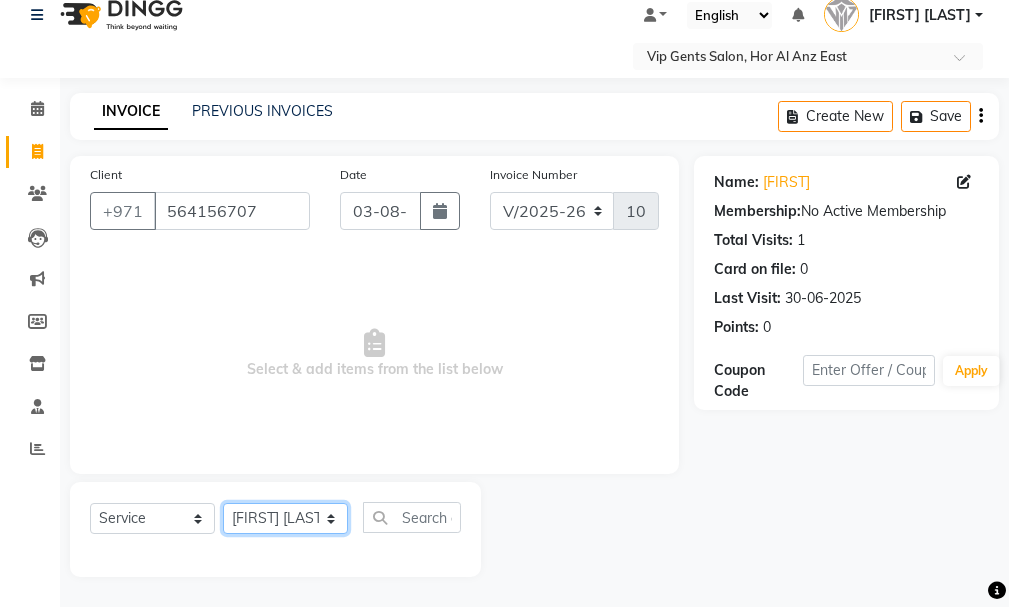click on "Select Stylist [FIRST] [LAST] [LAST] [LAST] [LAST] [LAST] [LAST] [LAST] [LAST] [LAST] [FIRST] [LAST] [FIRST] [LAST] [FIRST] [LAST] [FIRST] [LAST] [FIRST] [LAST] [FIRST] [LAST] [FIRST] [LAST] [FIRST] [LAST] [FIRST] [LAST] [FIRST] [LAST] [FIRST] [LAST] [FIRST] [LAST]" 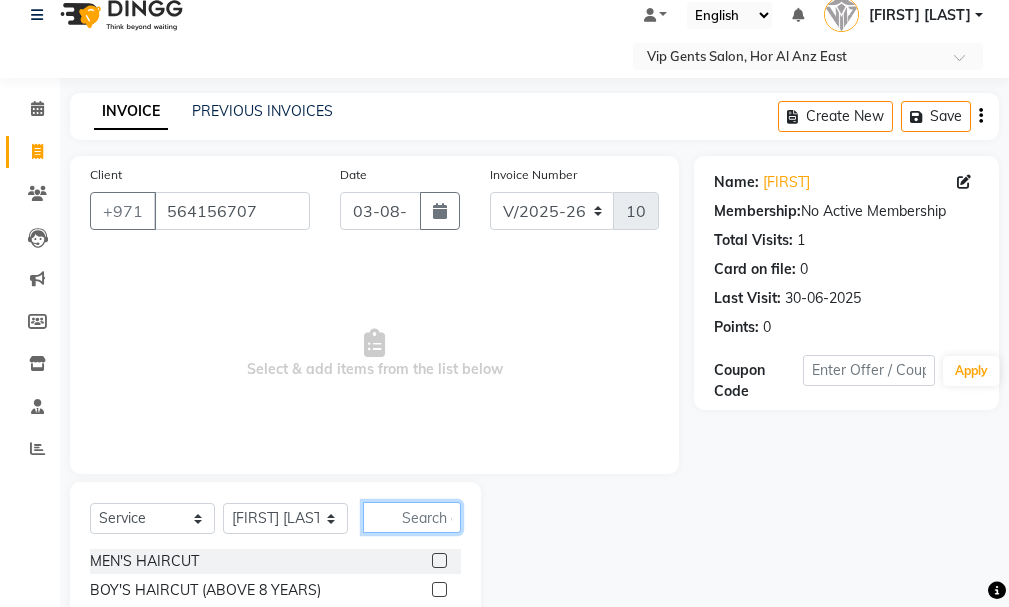click 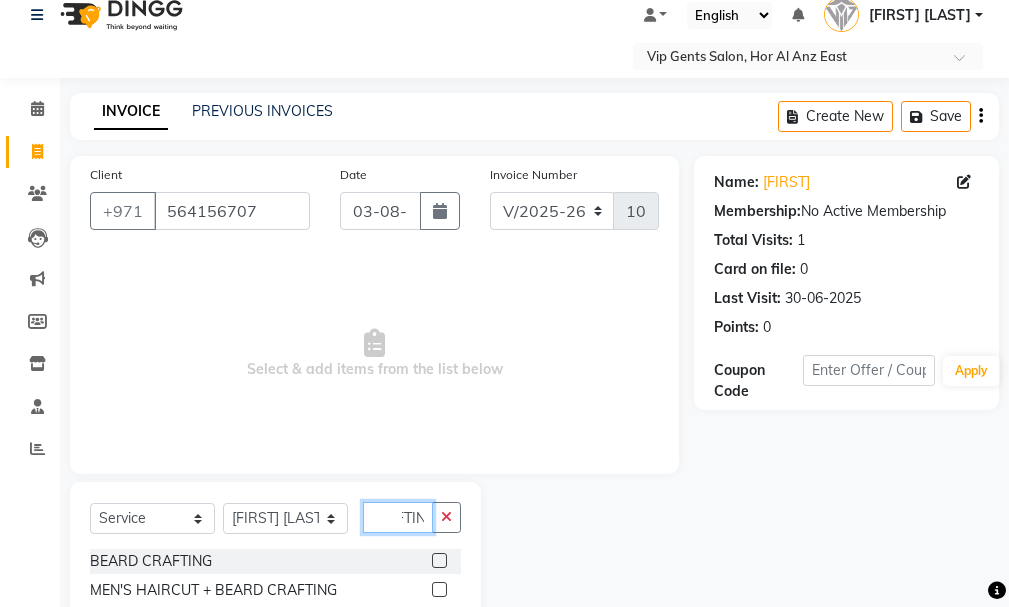 scroll, scrollTop: 0, scrollLeft: 47, axis: horizontal 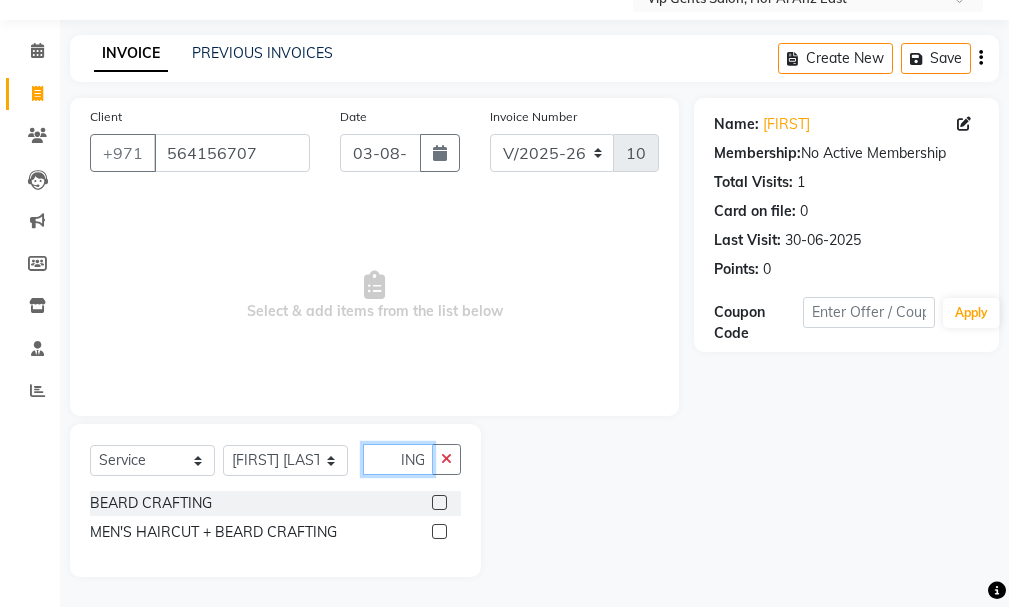 type on "CRAFTING" 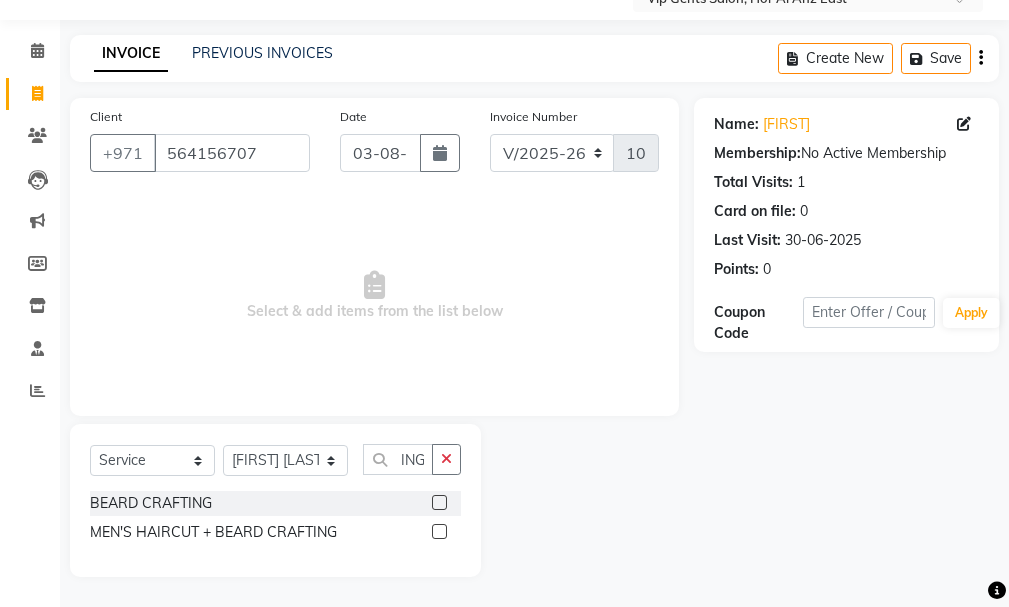click 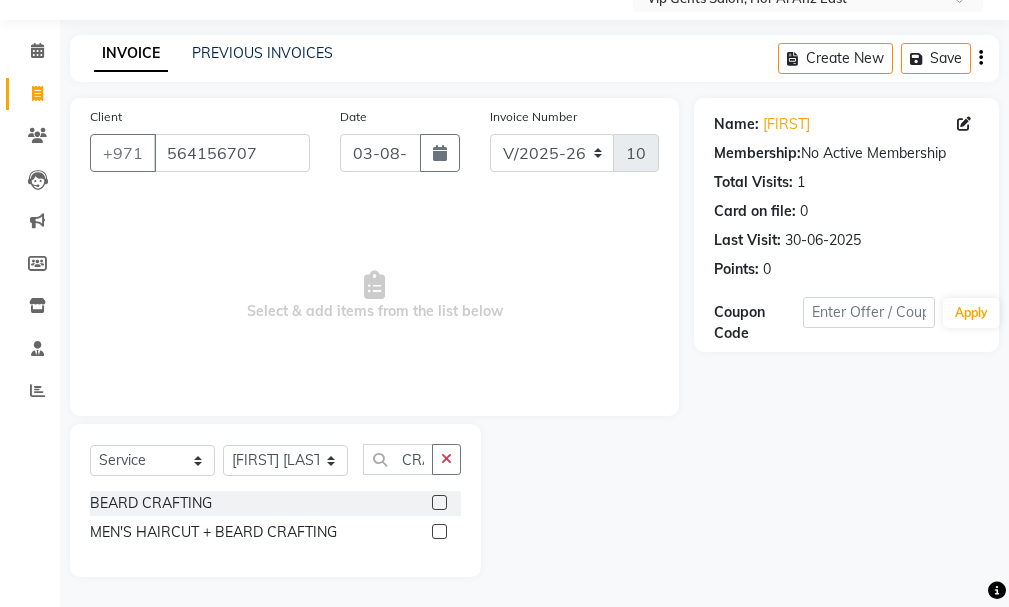 click 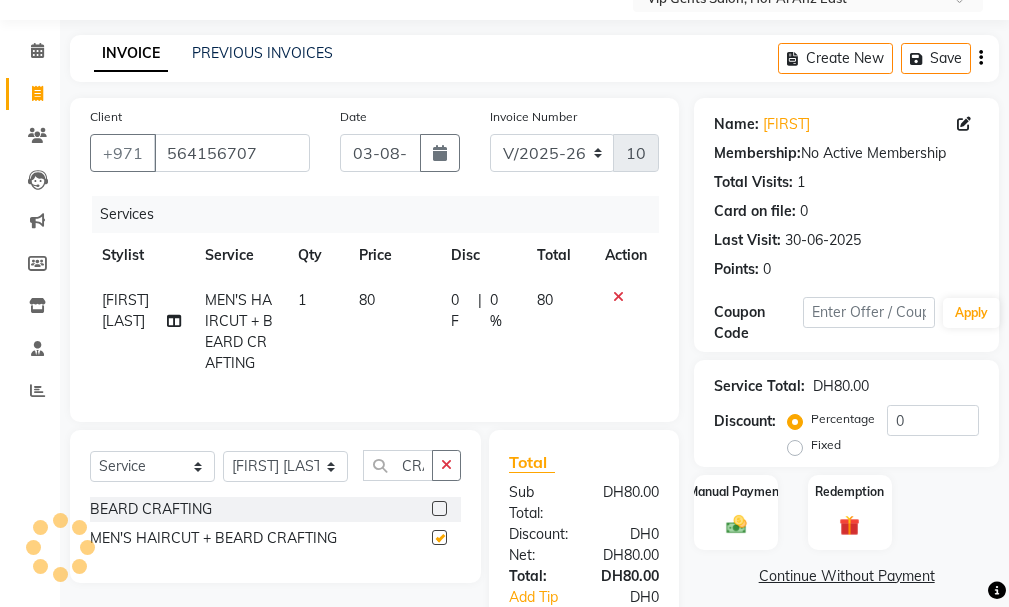 checkbox on "false" 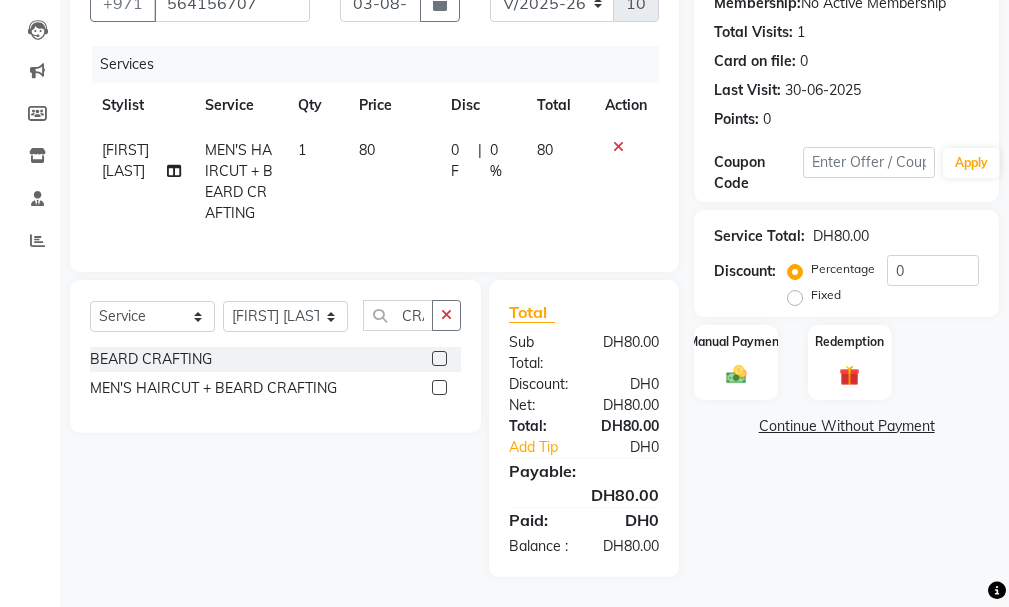 scroll, scrollTop: 250, scrollLeft: 0, axis: vertical 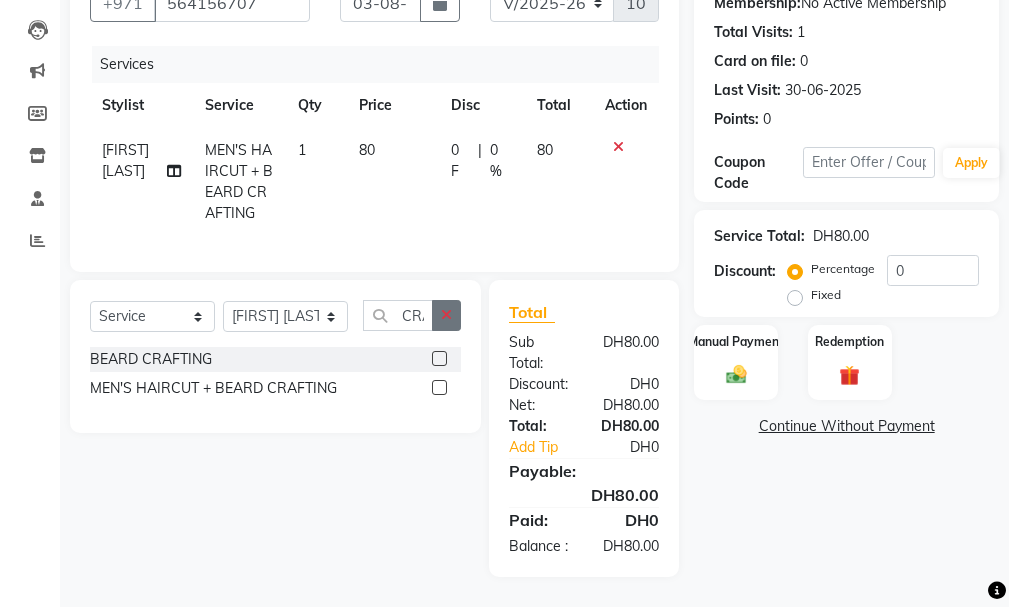 click 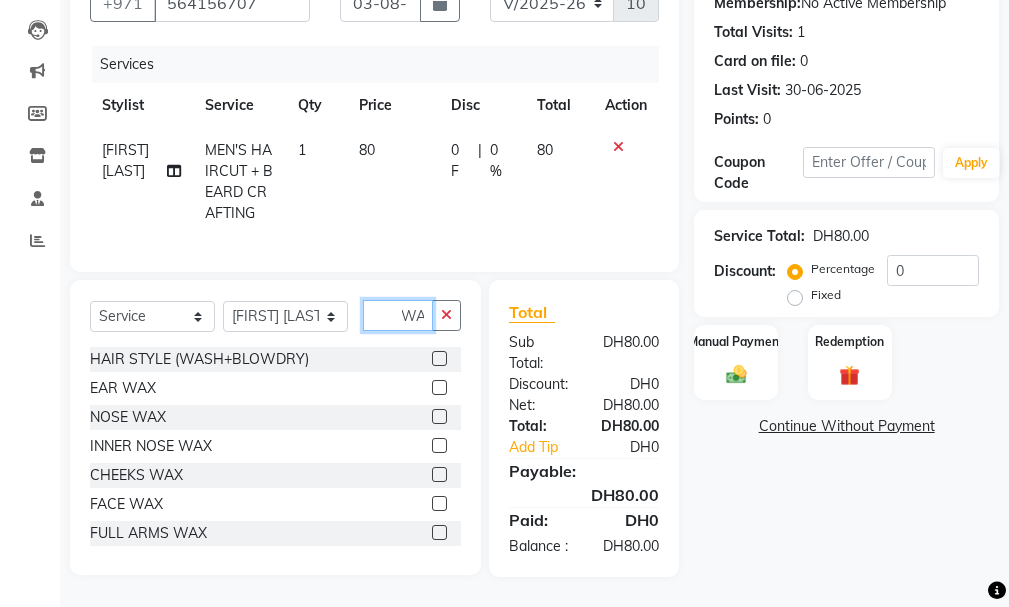 scroll, scrollTop: 0, scrollLeft: 10, axis: horizontal 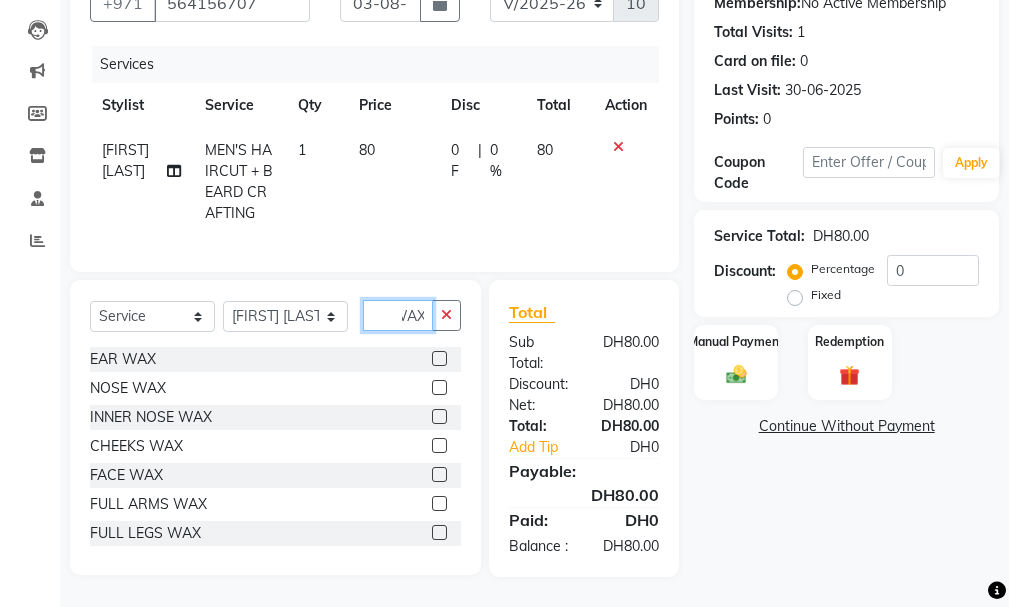 type on "WAX" 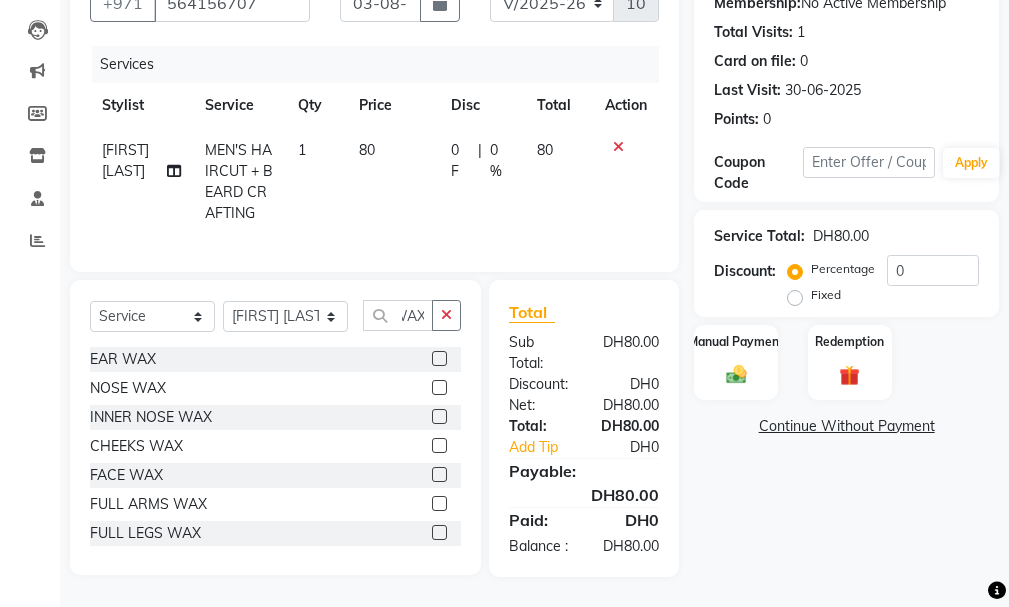 click on "INNER NOSE WAX" 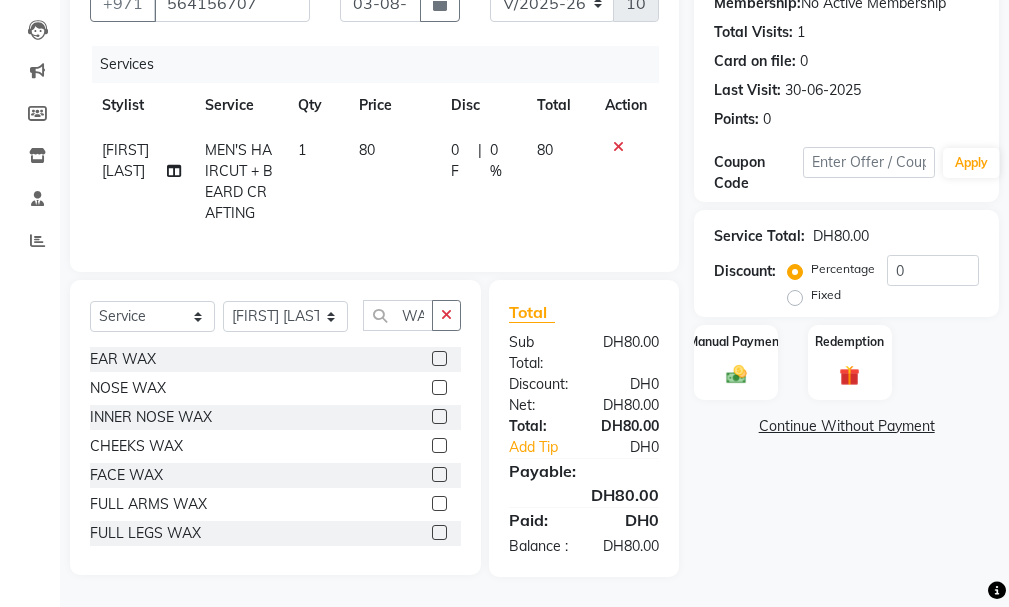 click 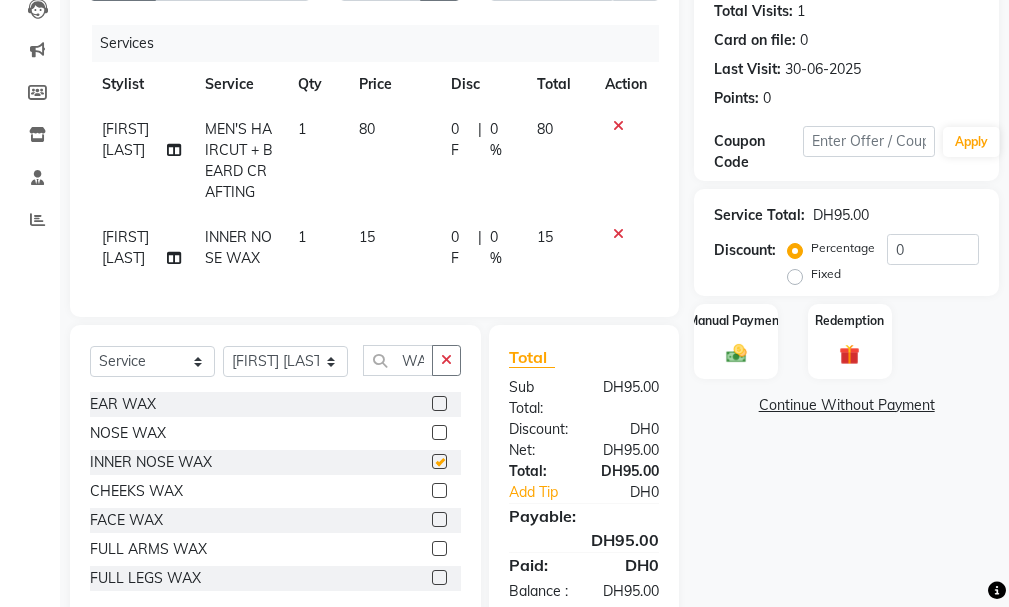 checkbox on "false" 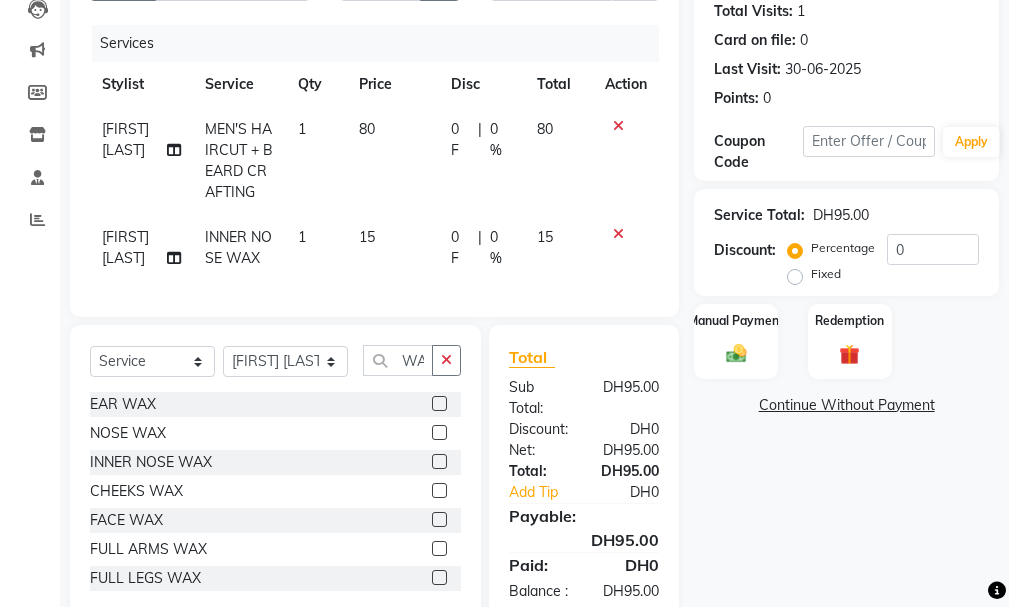 scroll, scrollTop: 331, scrollLeft: 0, axis: vertical 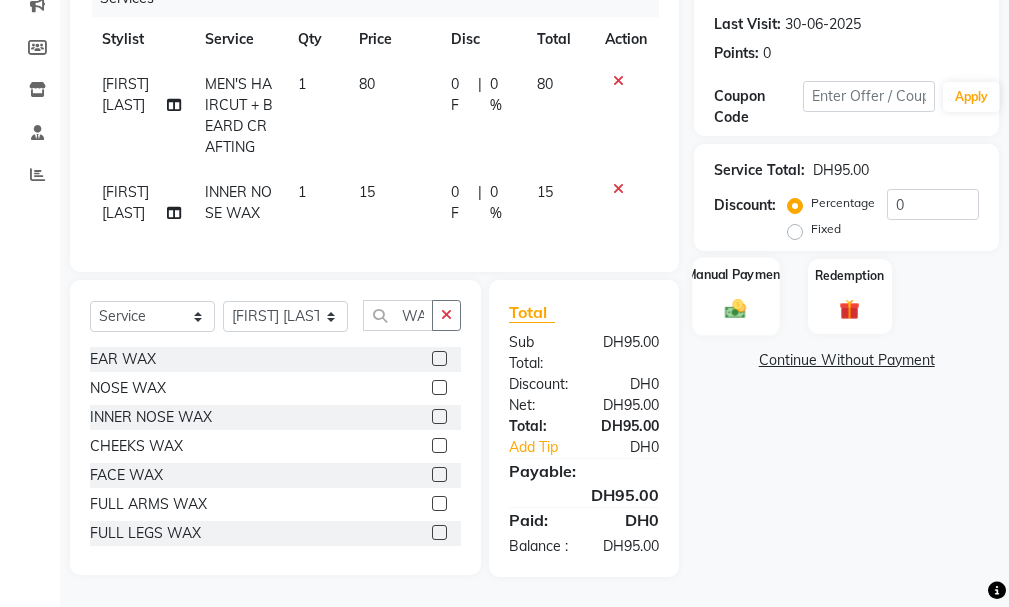 click 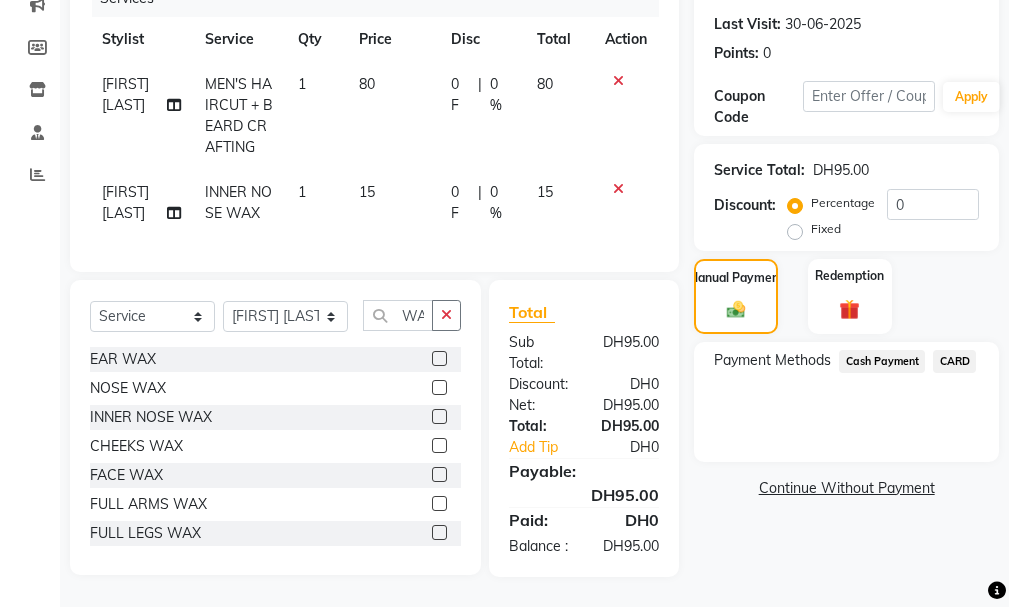click on "CARD" 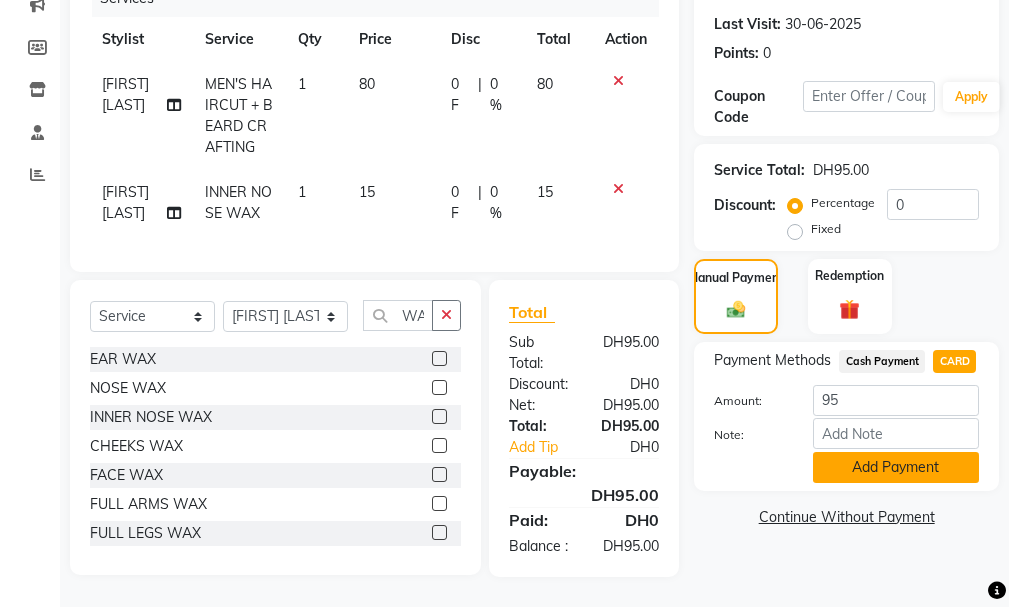 click on "Add Payment" 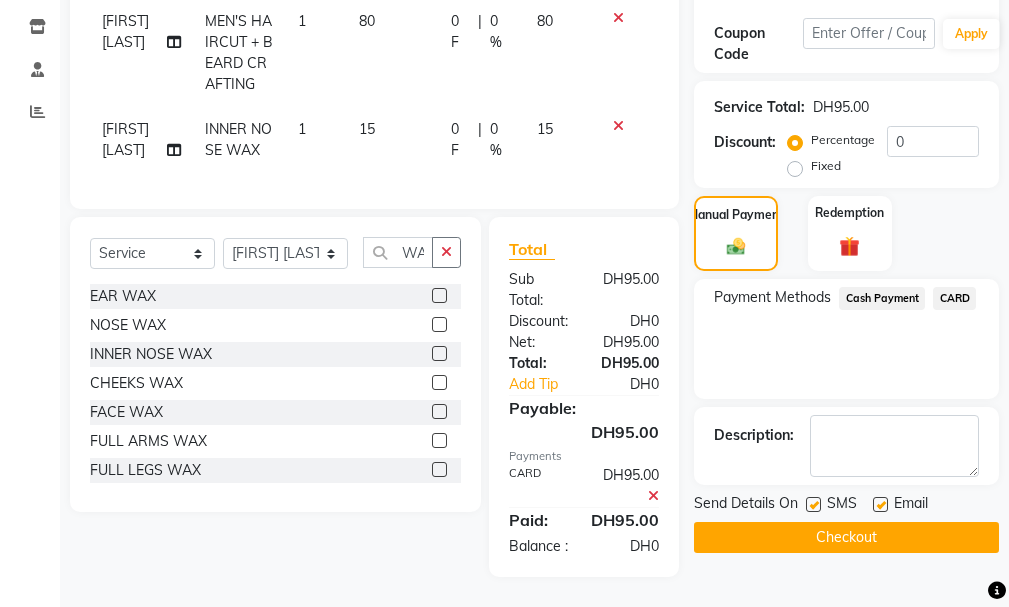 scroll, scrollTop: 394, scrollLeft: 0, axis: vertical 